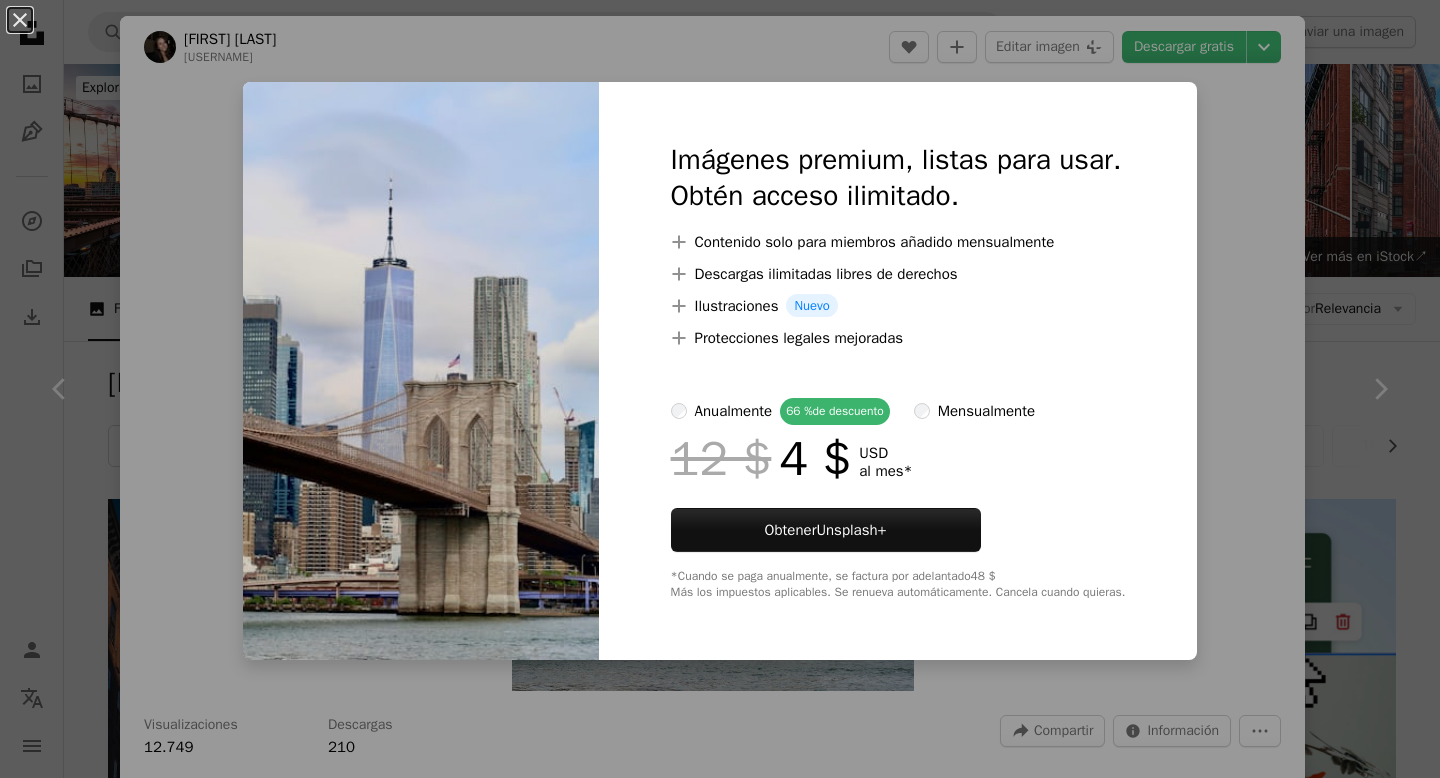 scroll, scrollTop: 2255, scrollLeft: 0, axis: vertical 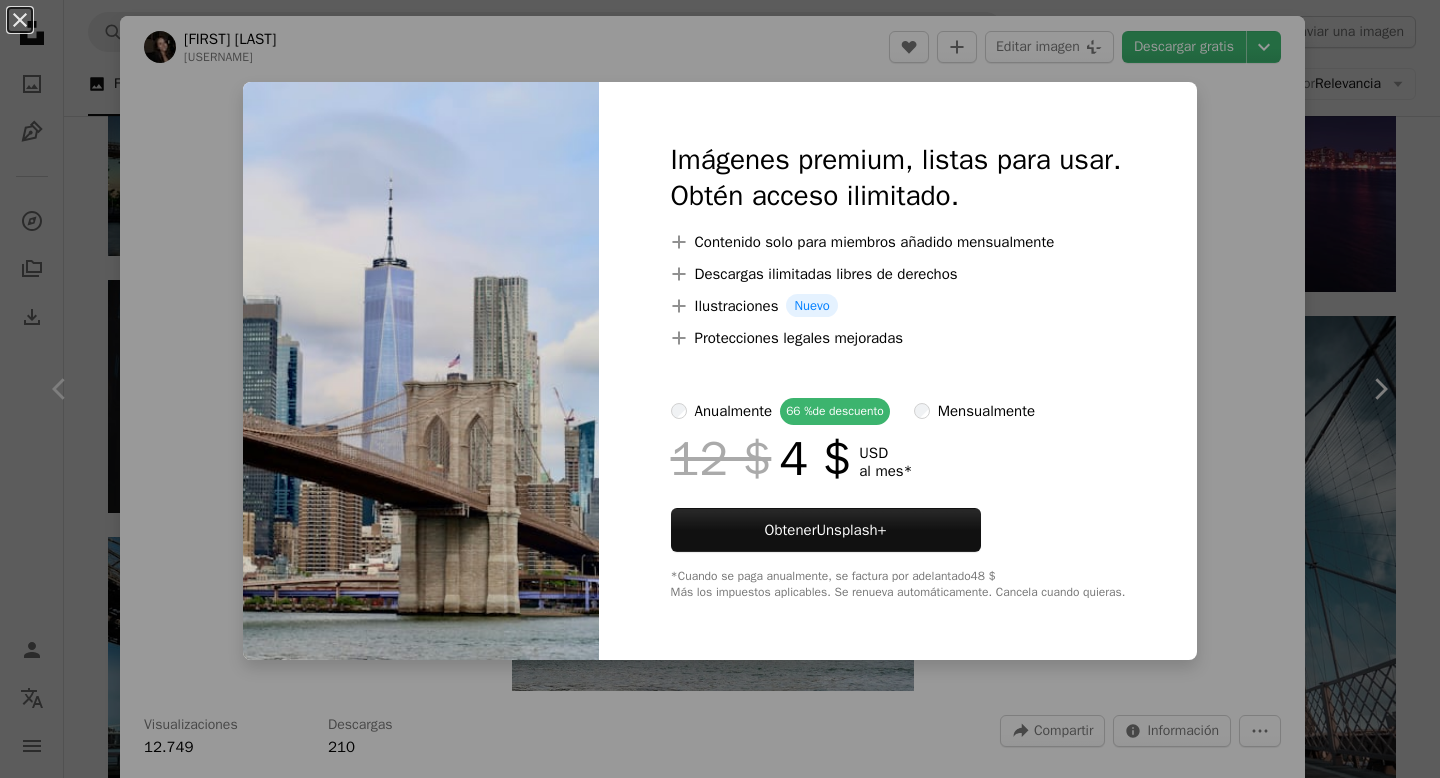 click on "An X shape Imágenes premium, listas para usar. Obtén acceso ilimitado. A plus sign Contenido solo para miembros añadido mensualmente A plus sign Descargas ilimitadas libres de derechos A plus sign Ilustraciones  Nuevo A plus sign Protecciones legales mejoradas anualmente 66 %  de descuento mensualmente 12 $   4 $ USD al mes * Obtener  Unsplash+ *Cuando se paga anualmente, se factura por adelantado  48 $ Más los impuestos aplicables. Se renueva automáticamente. Cancela cuando quieras." at bounding box center (720, 389) 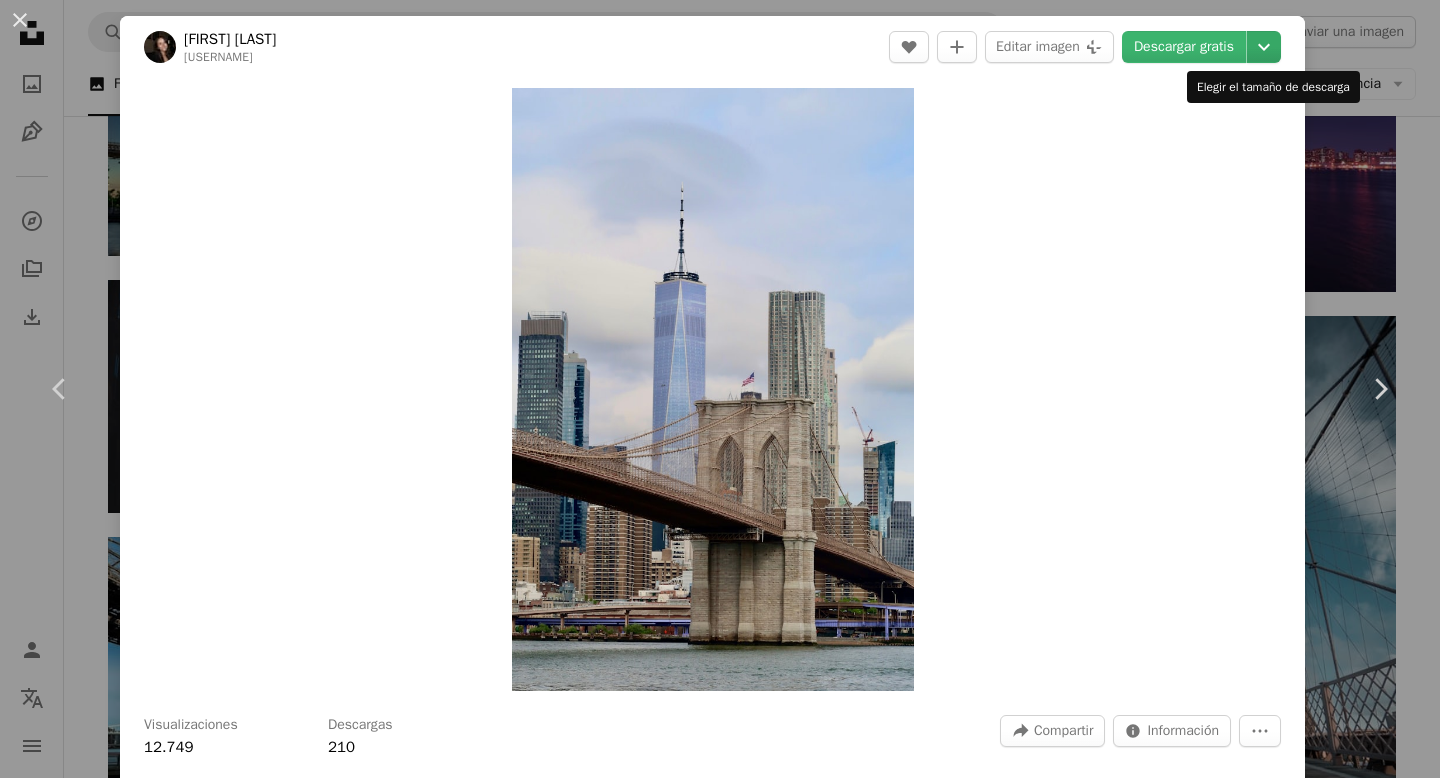 click 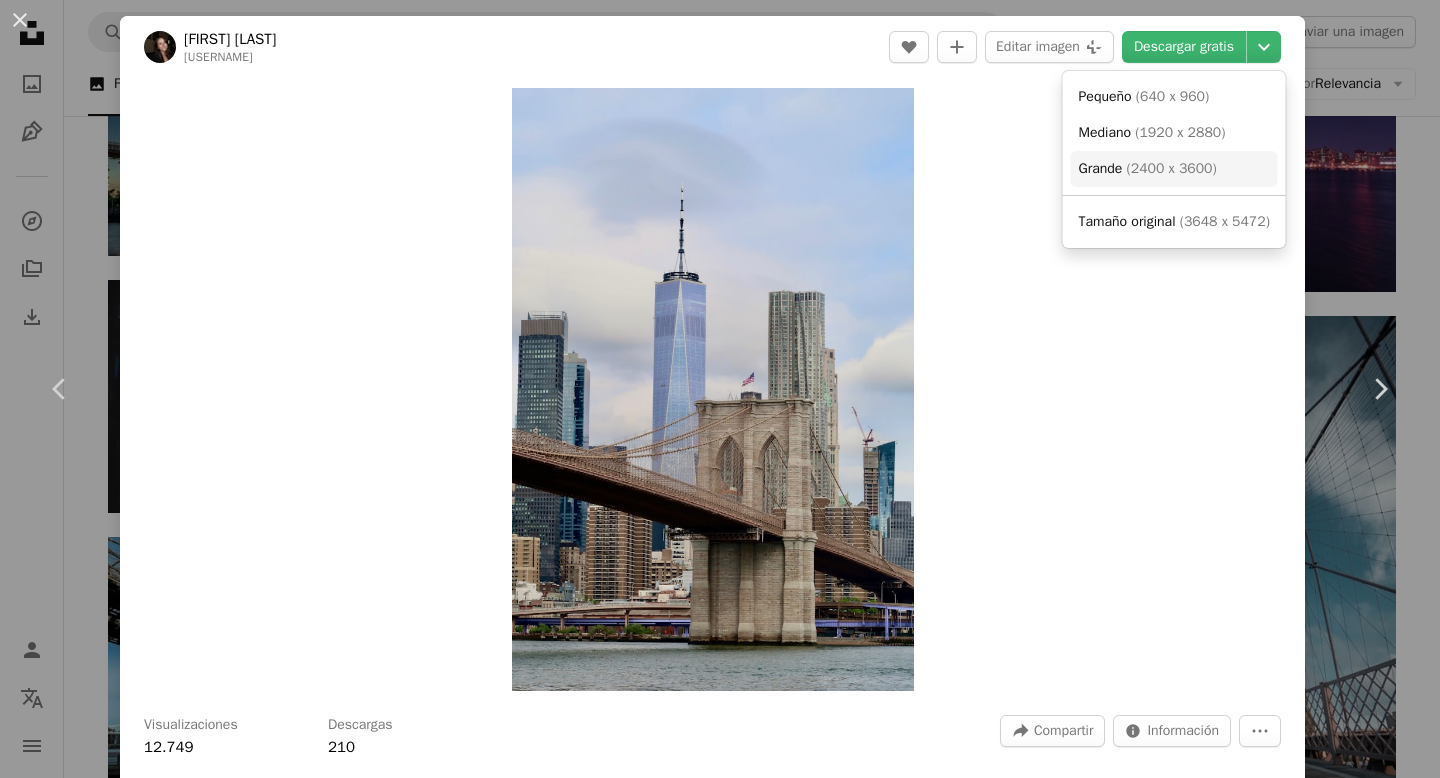 click on "( 2400 x 3600 )" at bounding box center [1172, 168] 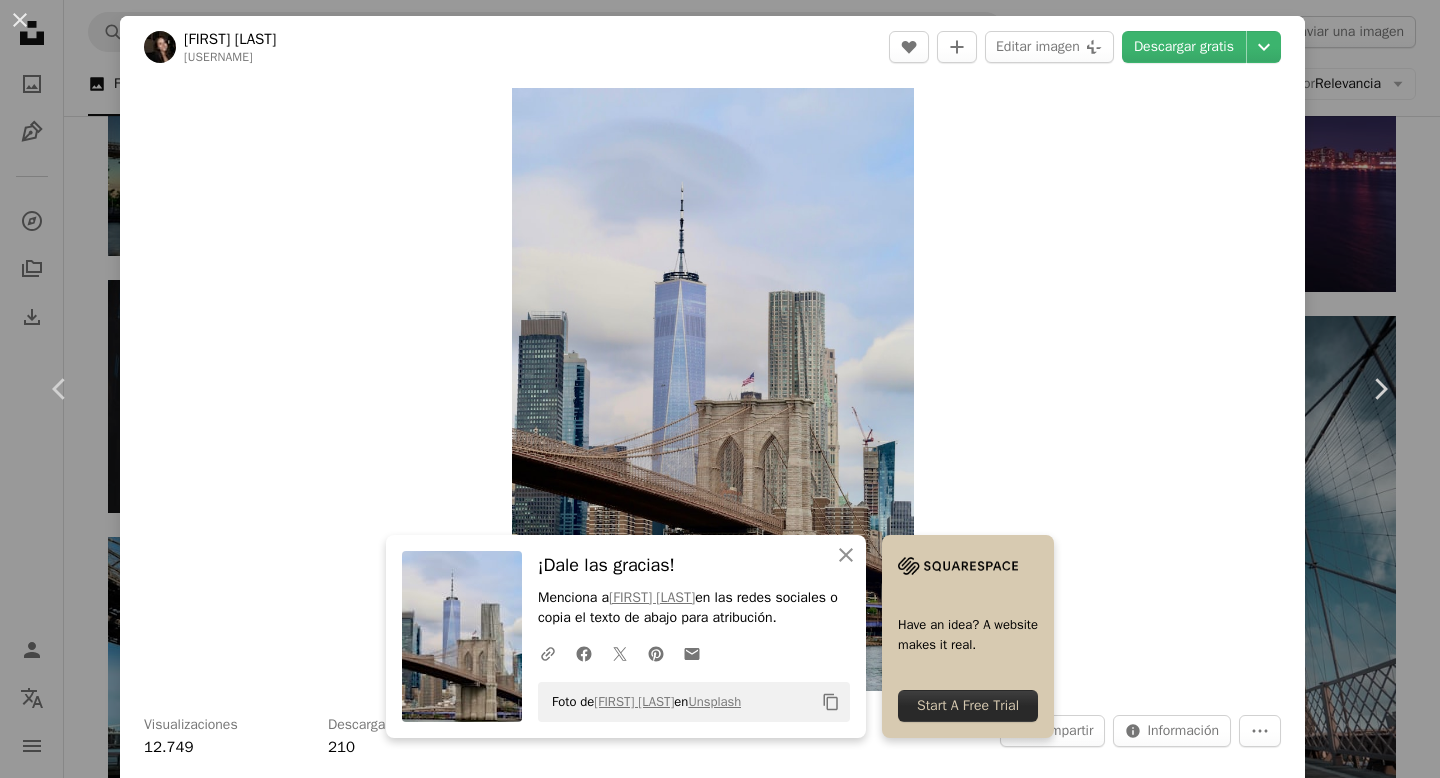 click on "An X shape Chevron left Chevron right An X shape Cerrar ¡Dale las gracias! Menciona a [FIRST] [LAST] en las redes sociales o copia el texto de abajo para atribución. A URL sharing icon (chains) Facebook icon X (formerly Twitter) icon Pinterest icon An envelope Foto de [FIRST] [LAST] en Unsplash
Copy content Have an idea? A website makes it real. Start A Free Trial [FIRST] [LAST] mvdv99 A heart A plus sign Editar imagen   Plus sign for Unsplash+ Descargar gratis Chevron down Zoom in Visualizaciones 12.749 Descargas 210 A forward-right arrow Compartir Info icon Información More Actions A map marker Empire Fulton Ferry, [CITY], [COUNTRY] Calendar outlined Publicado el [DATE] Camera Canon, PowerShot G7 X Mark II Safety Uso gratuito bajo la Licencia Unsplash [CITY] río [CITY] [COUNTRY] Edificios puente historia horizonte vista Nyc Manhattan Puente de Brooklyn Brooklyn Rascacielos World Trade Center rascacielos Comercio mundial Hudson  |" at bounding box center (720, 389) 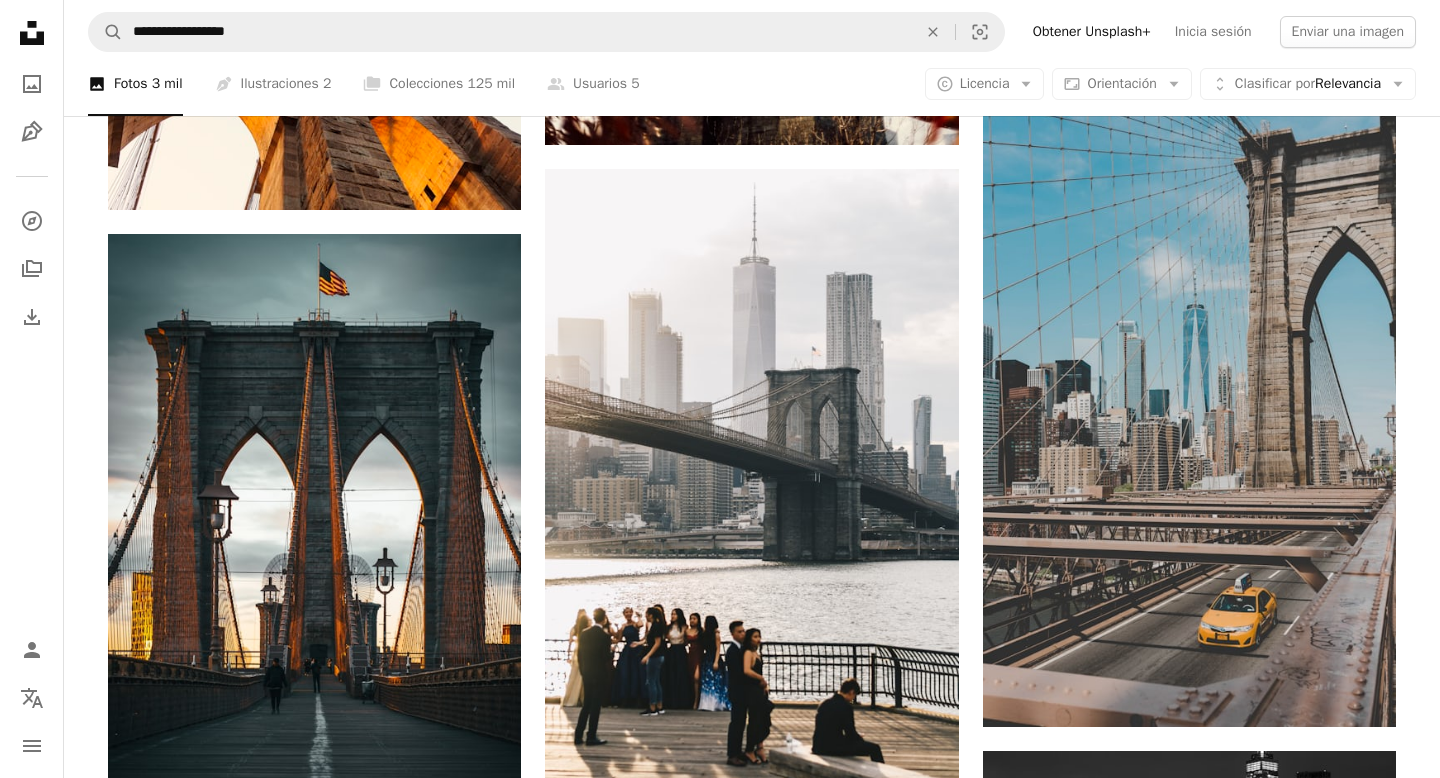 scroll, scrollTop: 3708, scrollLeft: 0, axis: vertical 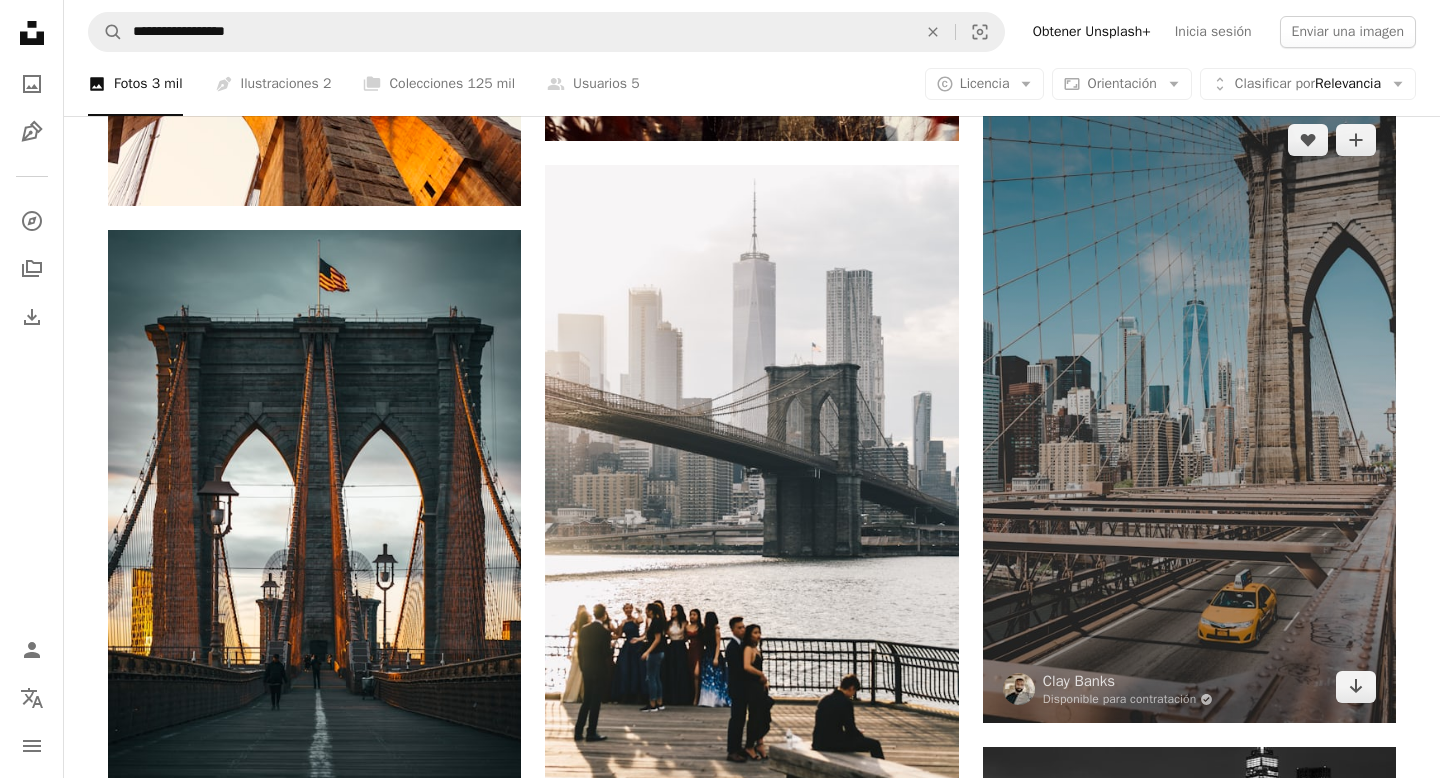 click at bounding box center (1189, 413) 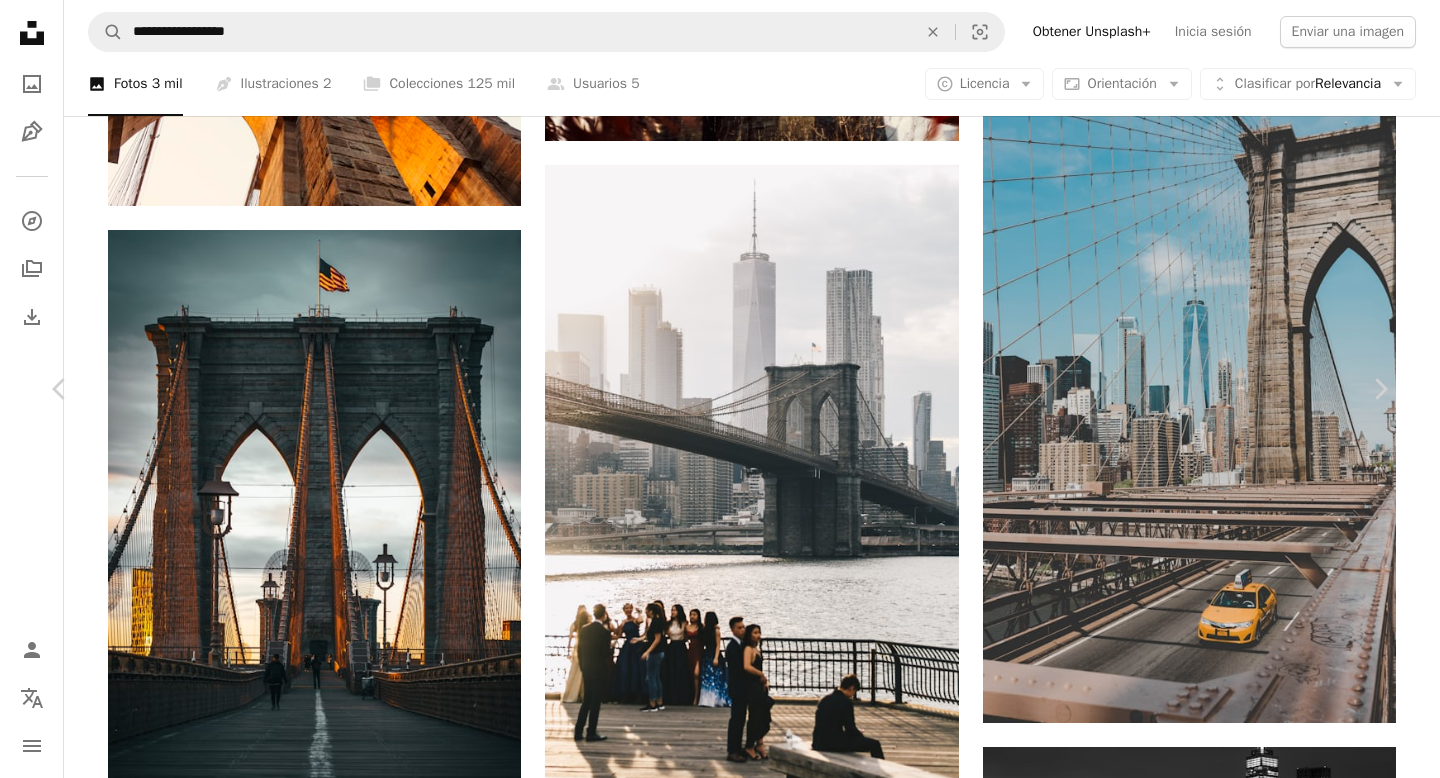 click on "Chevron down" 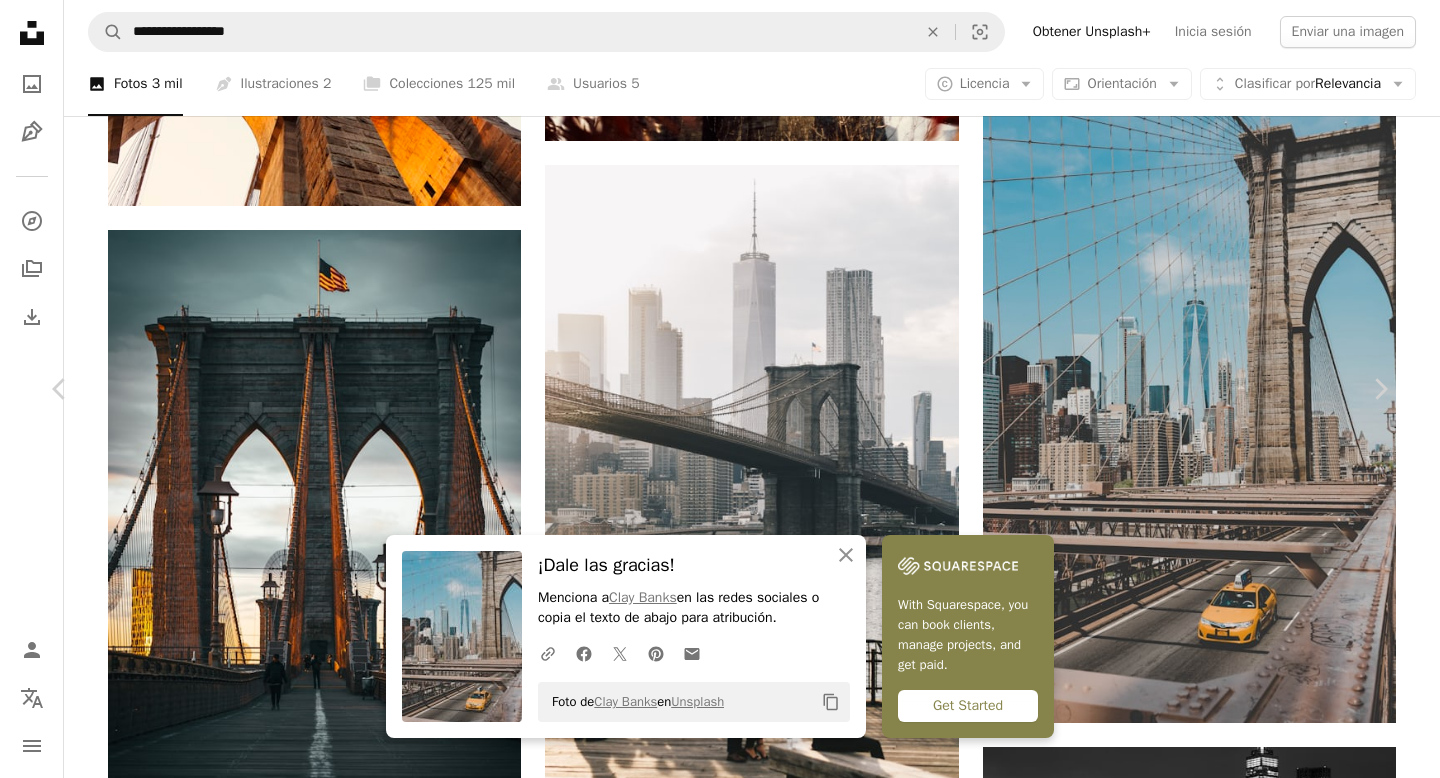 click on "Zoom in" at bounding box center (712, 7804) 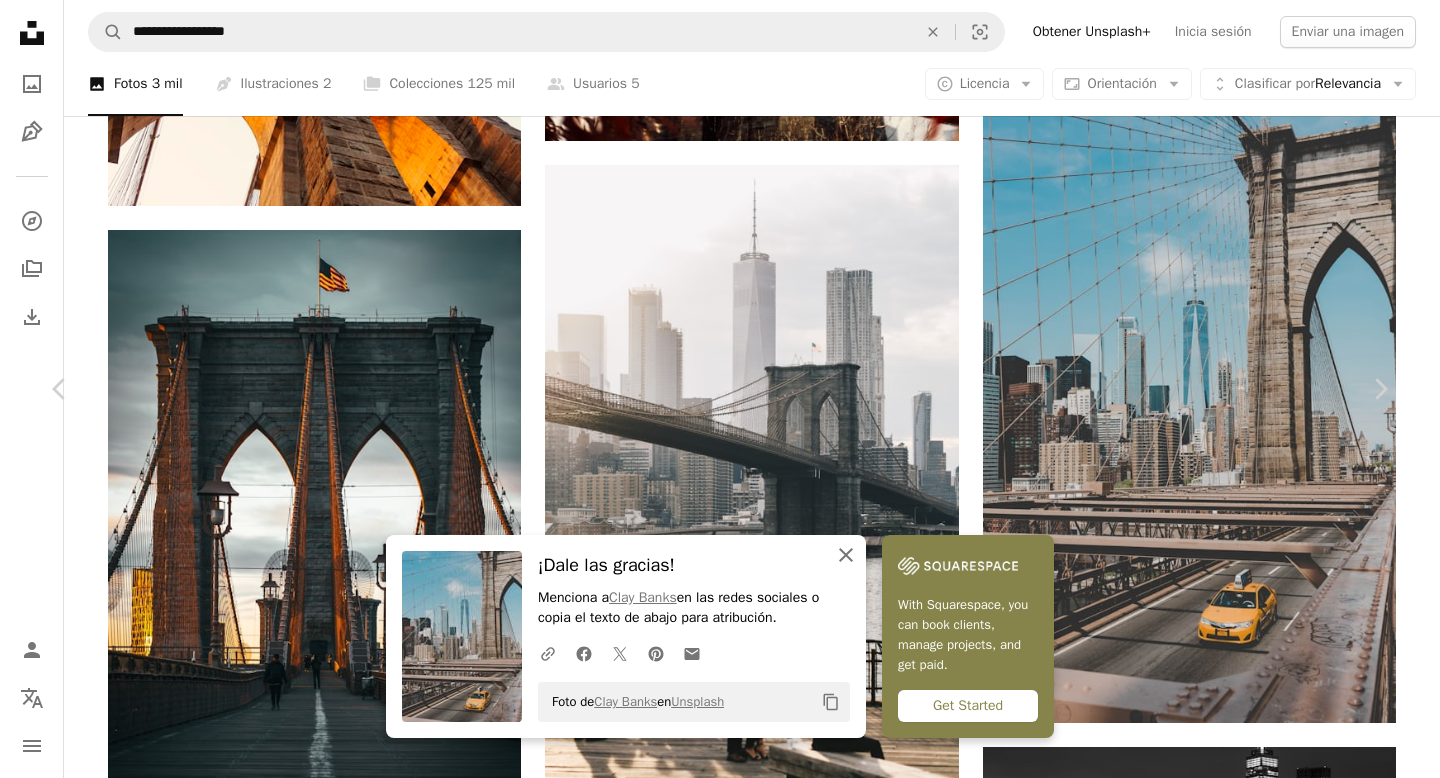 click on "An X shape" 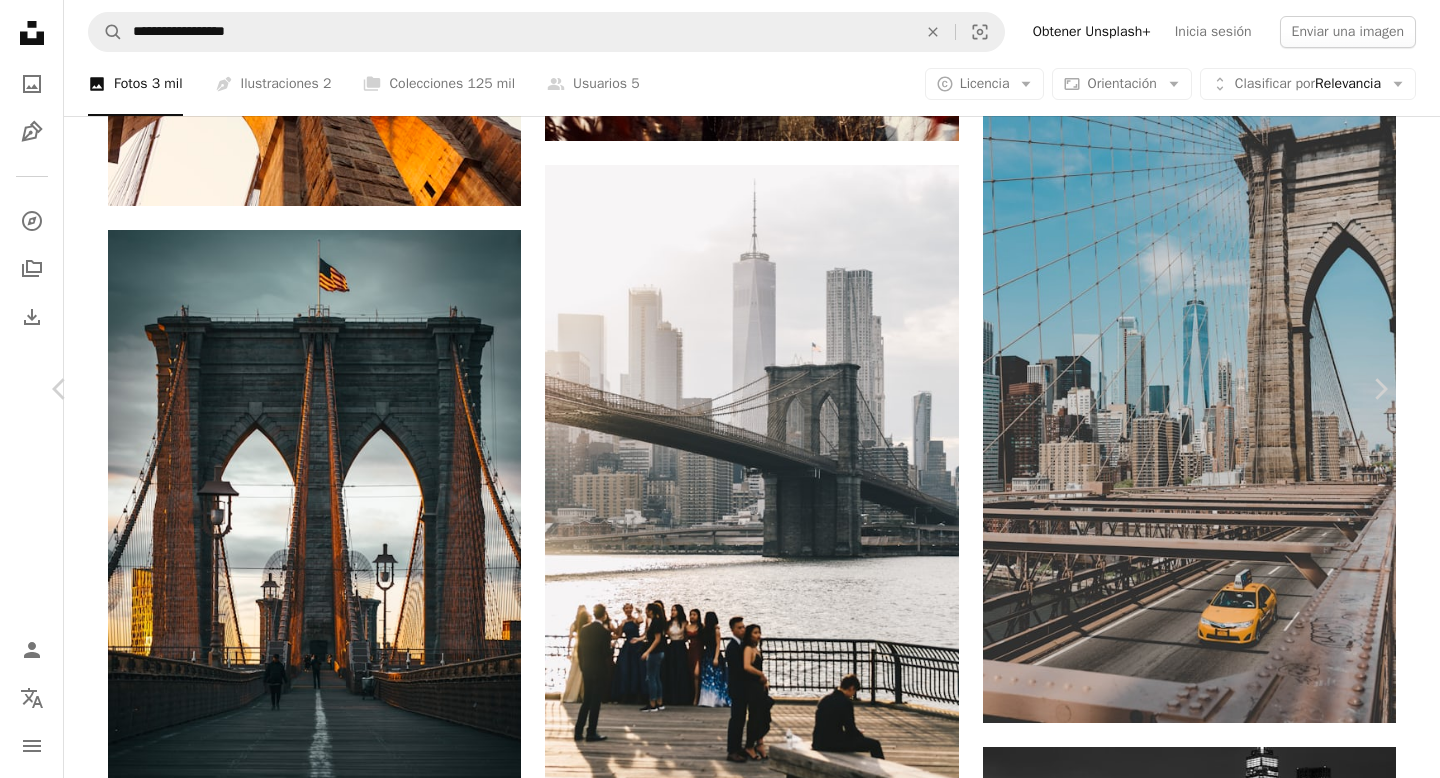 click 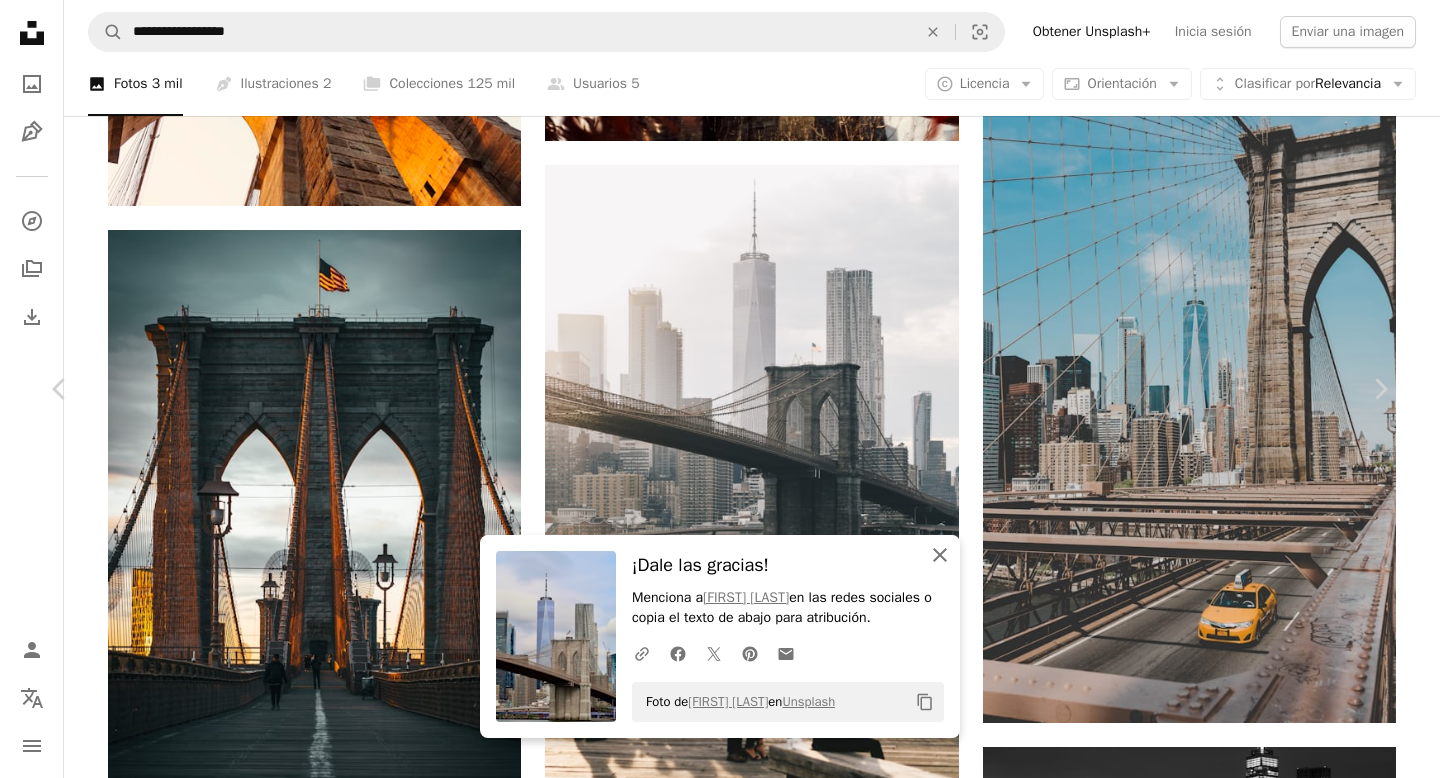 click 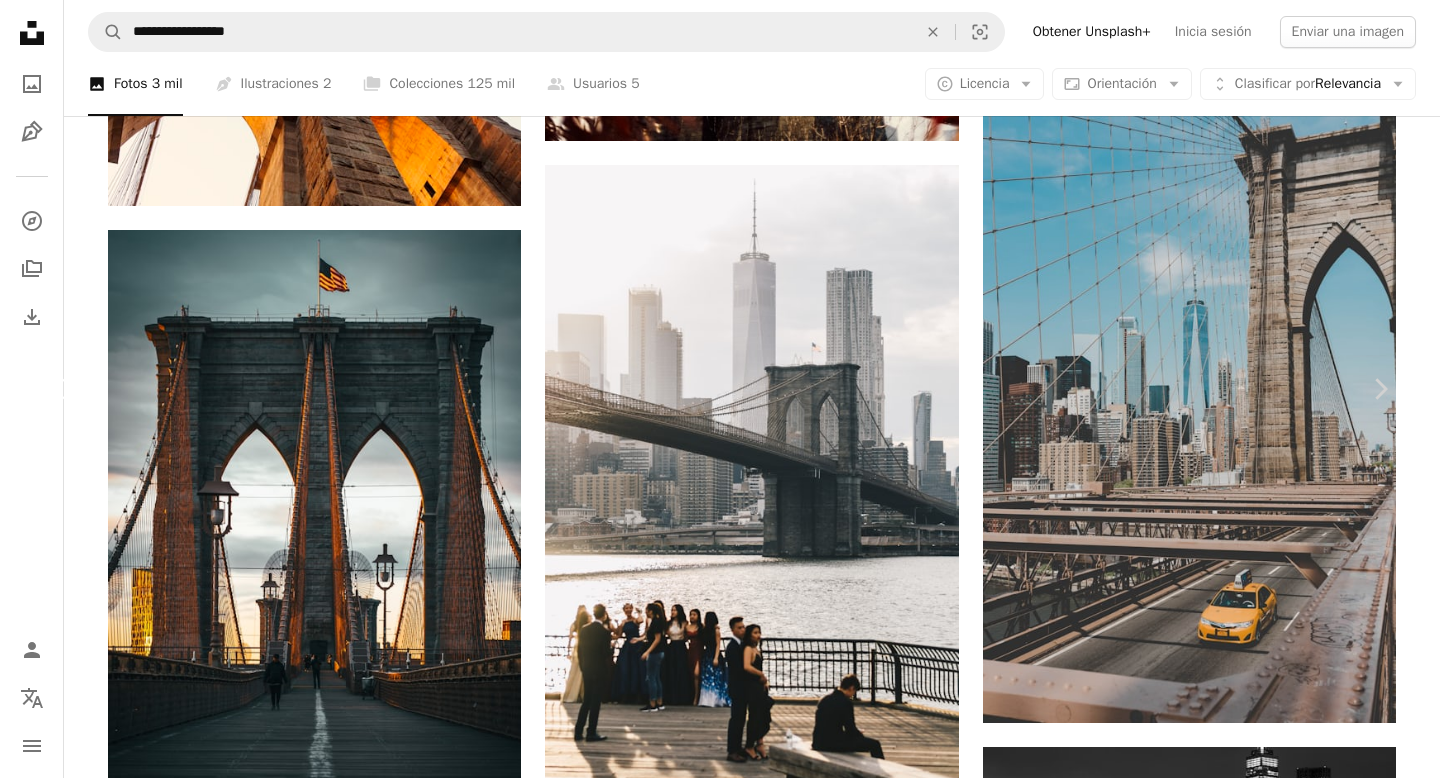 click on "Chevron left" at bounding box center (60, 389) 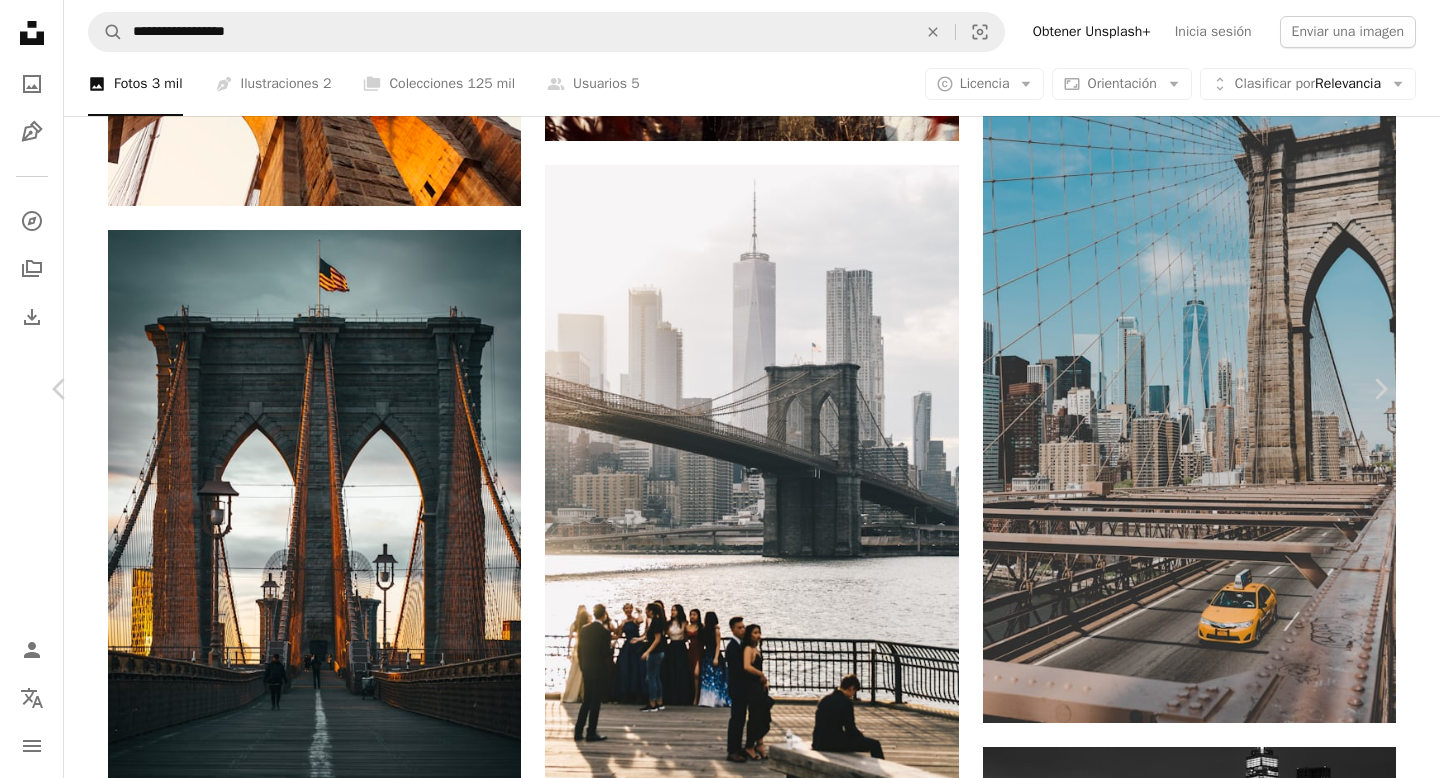 click on "An X shape Chevron left Chevron right [FIRST] [LAST] caaaaaaaaaio A heart A plus sign Editar imagen   Plus sign for Unsplash+ Descargar gratis Chevron down Zoom in Visualizaciones 66.409 Descargas 1794 A forward-right arrow Compartir Info icon Información More Actions A map marker [LOCATION], [CITY], [STATE], [COUNTRY] Calendar outlined Publicado el  [DATE] Camera Canon, EOS 80D Safety Uso gratuito bajo la  Licencia Unsplash Nueva York Estados Unidos puente tráfico Nyc [LOCATION] Brooklyn canónigo Brooklyn Nueva York coche edificio arquitectura camino gris camión urbano vehículo autobús transporte Imágenes de dominio público Explora imágenes premium relacionadas en iStock  |  Ahorra un 20 % con el código UNSPLASH20 Ver más en iStock  ↗ Imágenes relacionadas A heart A plus sign [FIRST] [LAST] Disponible para contratación A checkmark inside of a circle Arrow pointing down A heart A plus sign [FIRST] [LAST] Arrow pointing down A heart A plus sign [FIRST] [LAST] A heart" at bounding box center [720, 7804] 